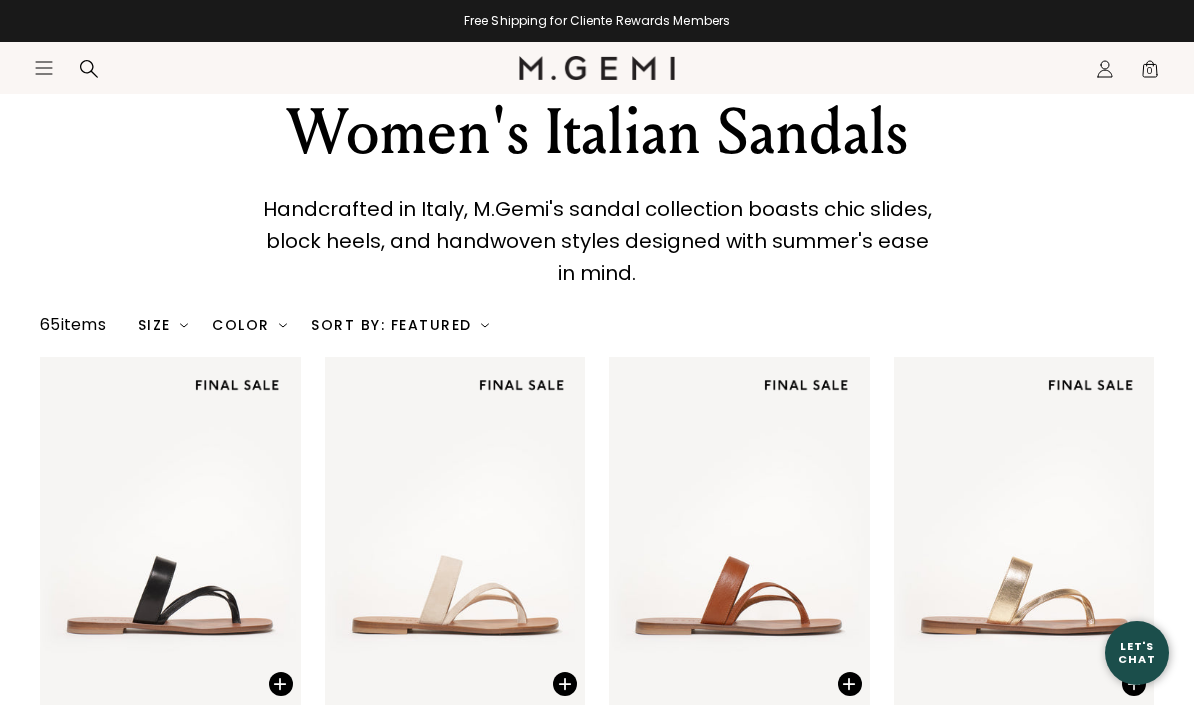 scroll, scrollTop: 0, scrollLeft: 0, axis: both 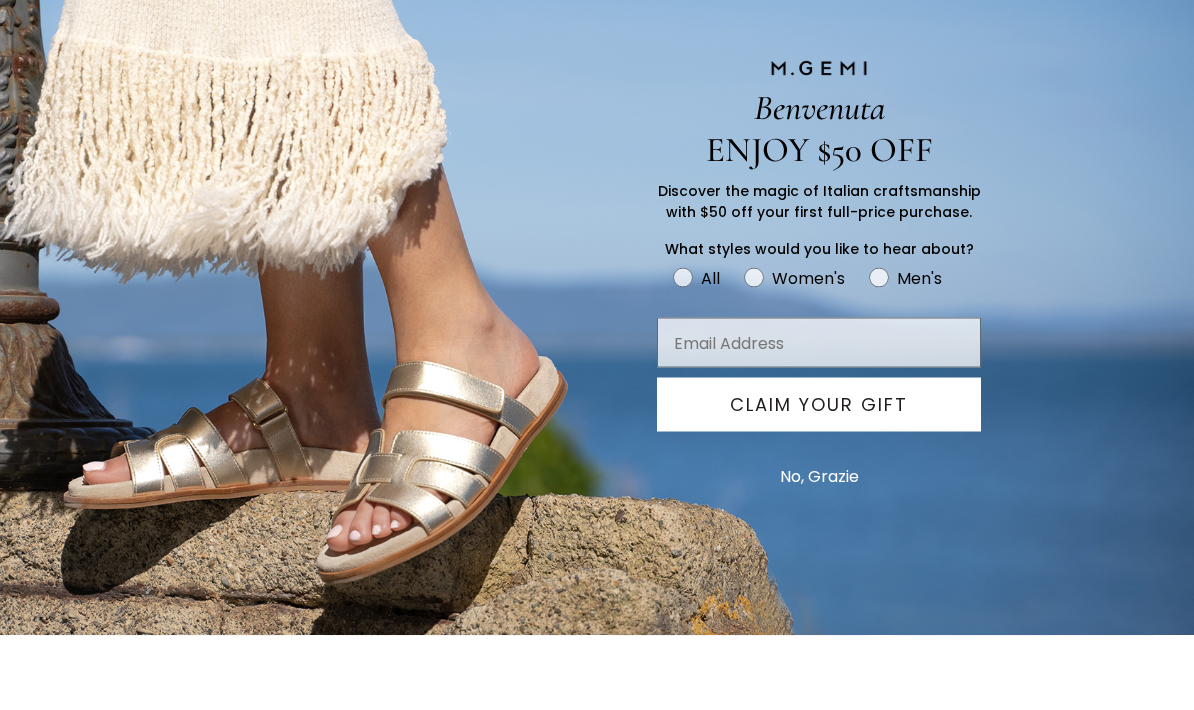 click on "No, Grazie" at bounding box center [819, 551] 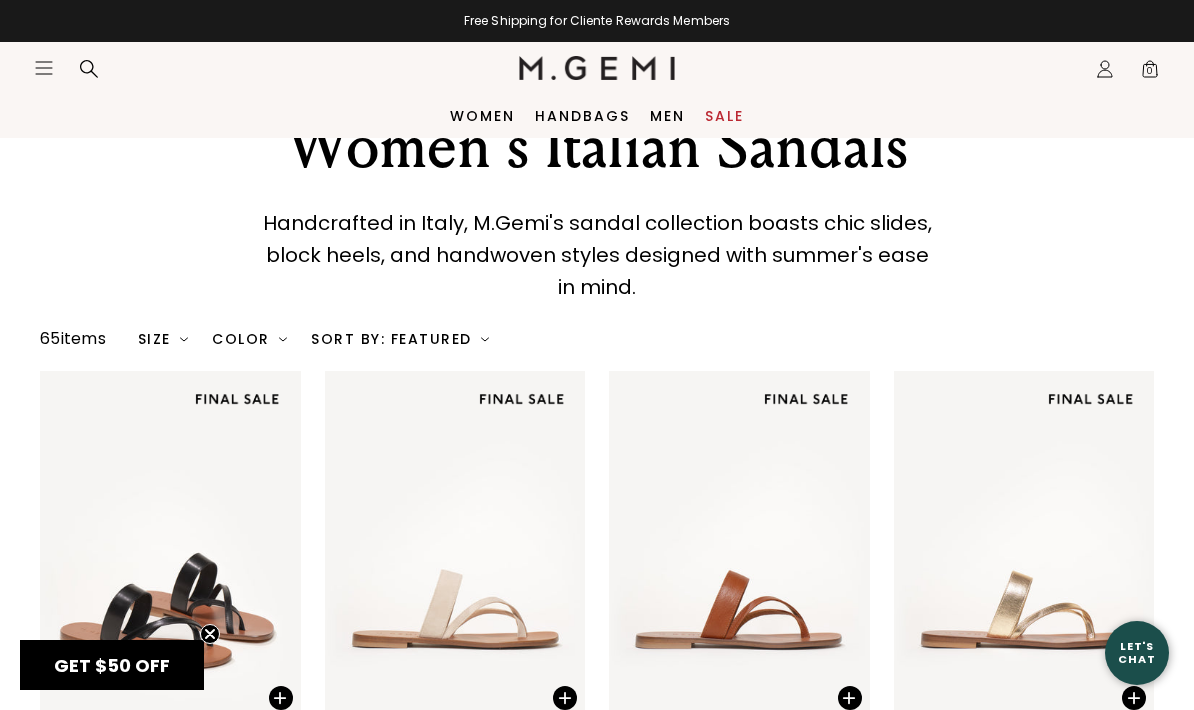 scroll, scrollTop: 0, scrollLeft: 0, axis: both 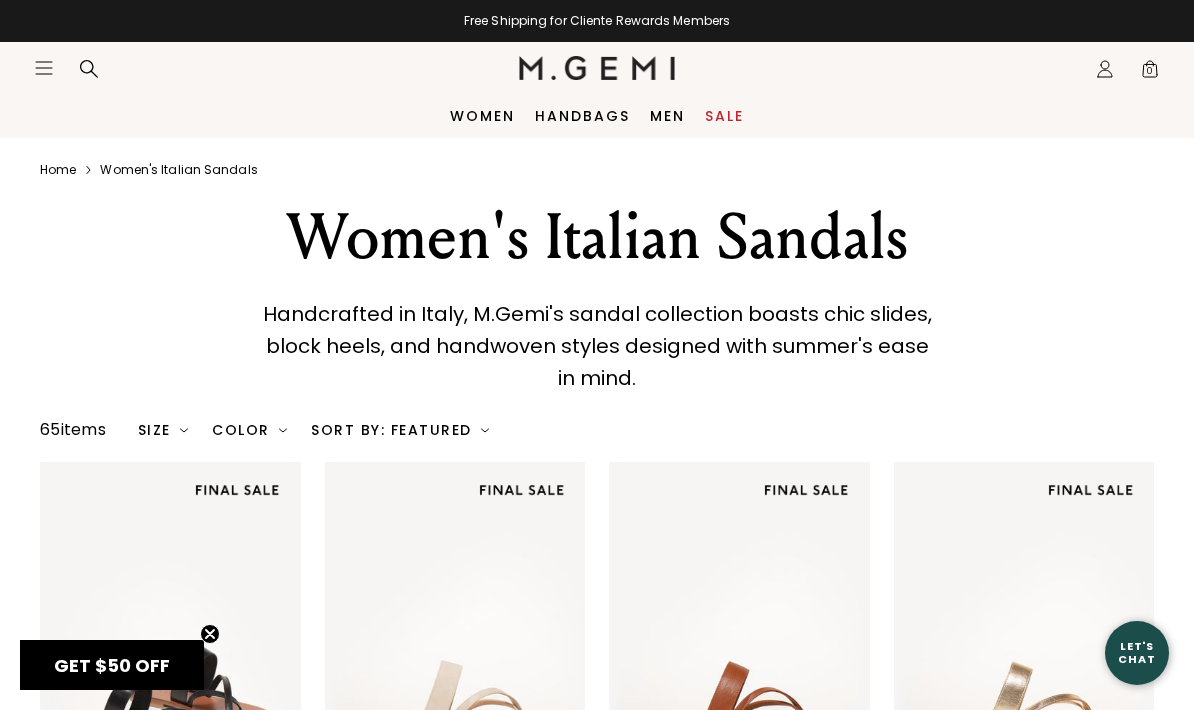 click on "Icons/20x20/hamburger@2x
Women
Shop All Shoes
New Arrivals
Bestsellers Essentials The Event Edit" at bounding box center [597, 68] 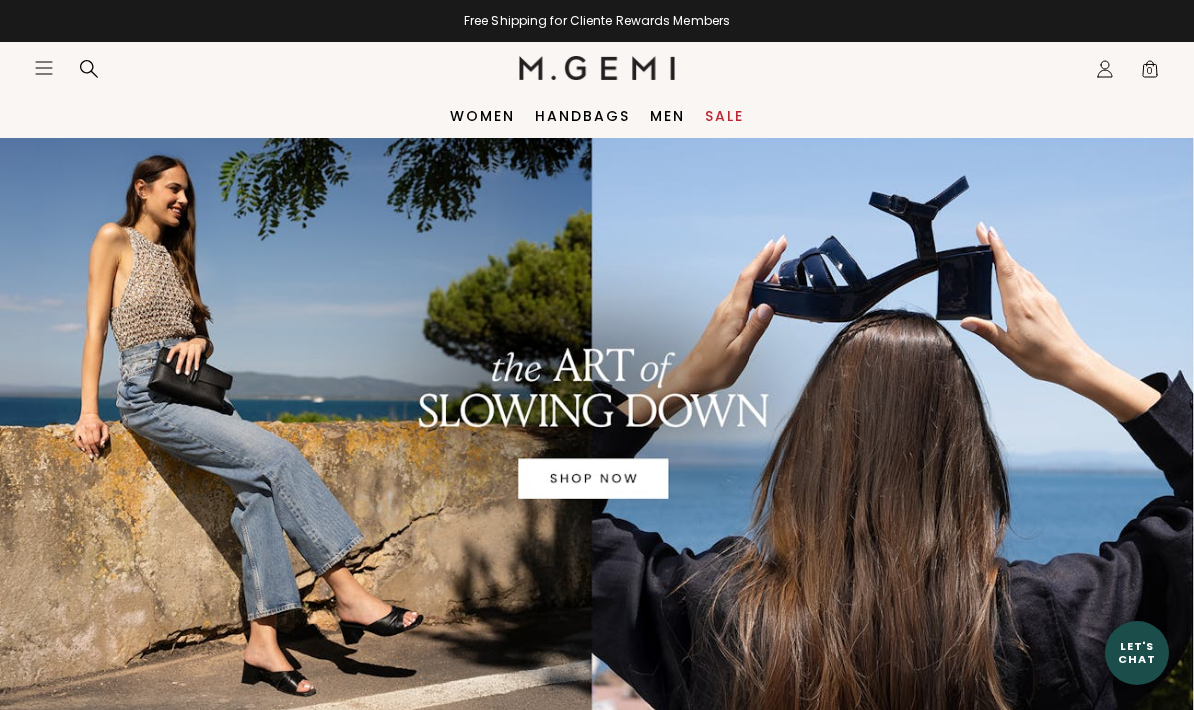 scroll, scrollTop: 0, scrollLeft: 0, axis: both 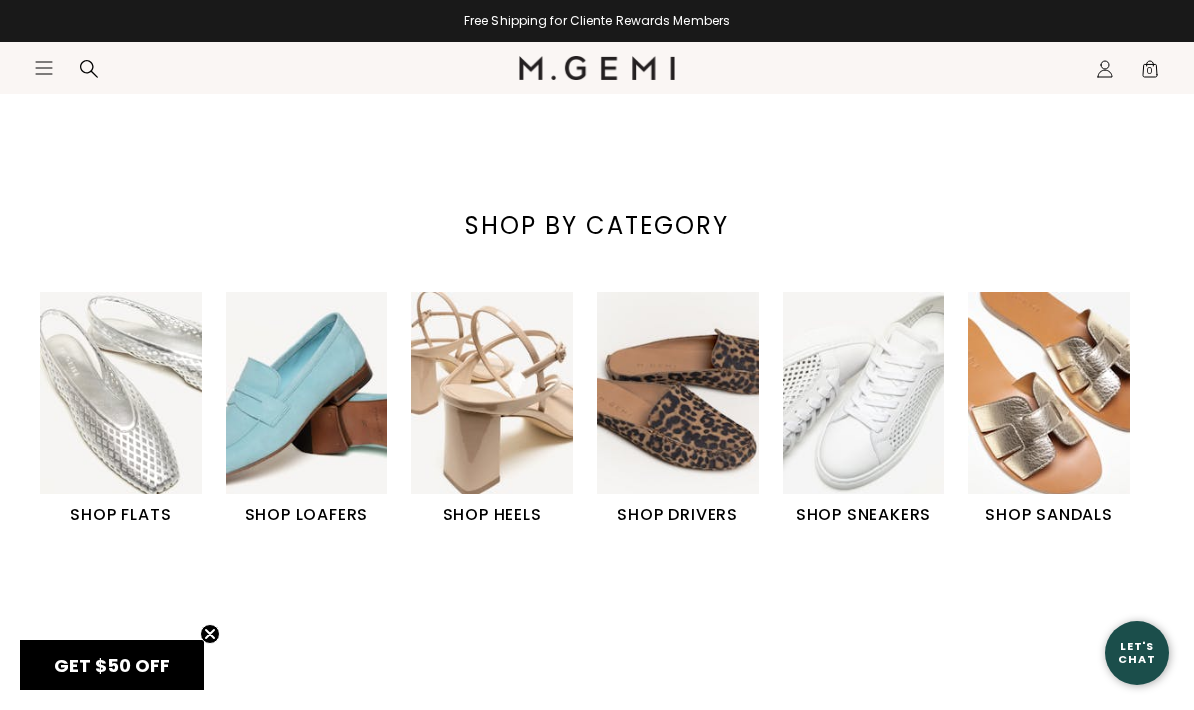 click at bounding box center (1049, 393) 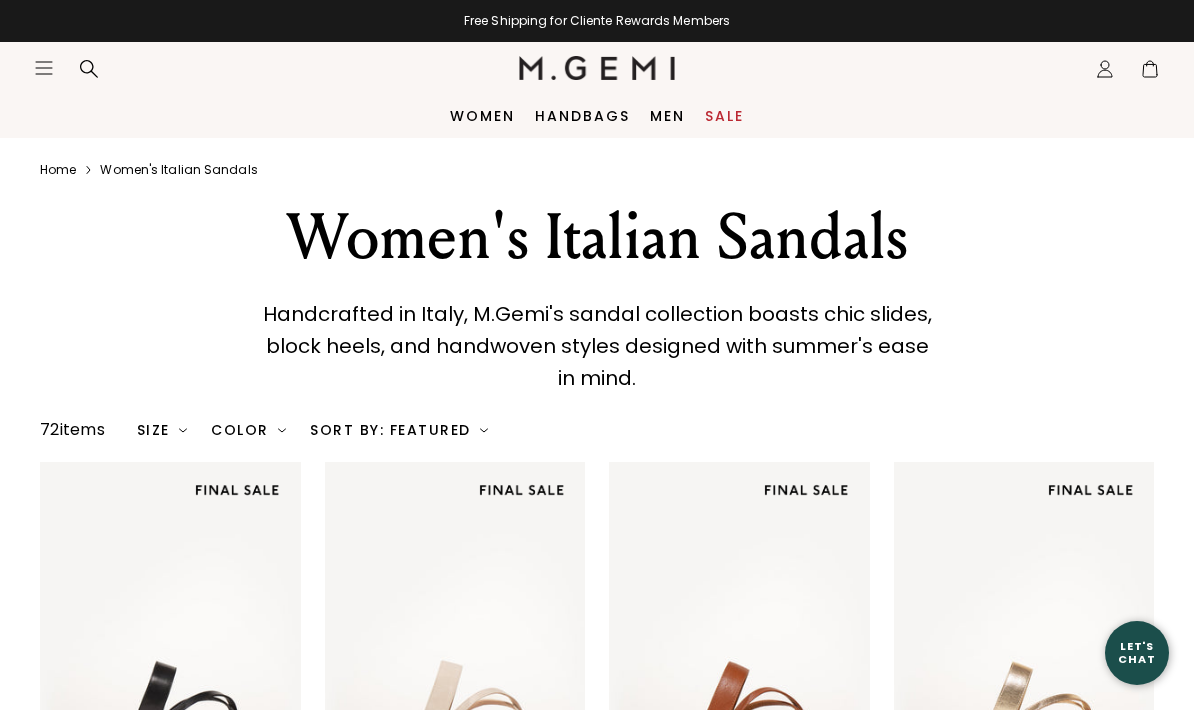 scroll, scrollTop: 0, scrollLeft: 0, axis: both 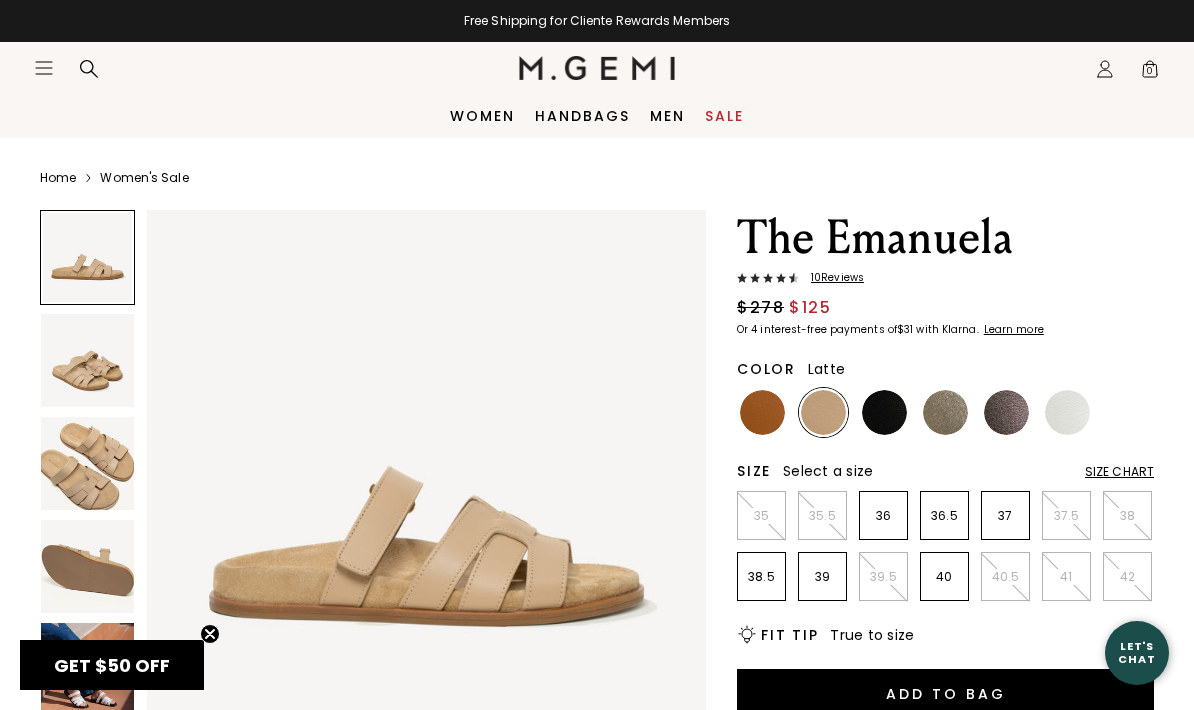 click on "Size Chart" at bounding box center (1119, 472) 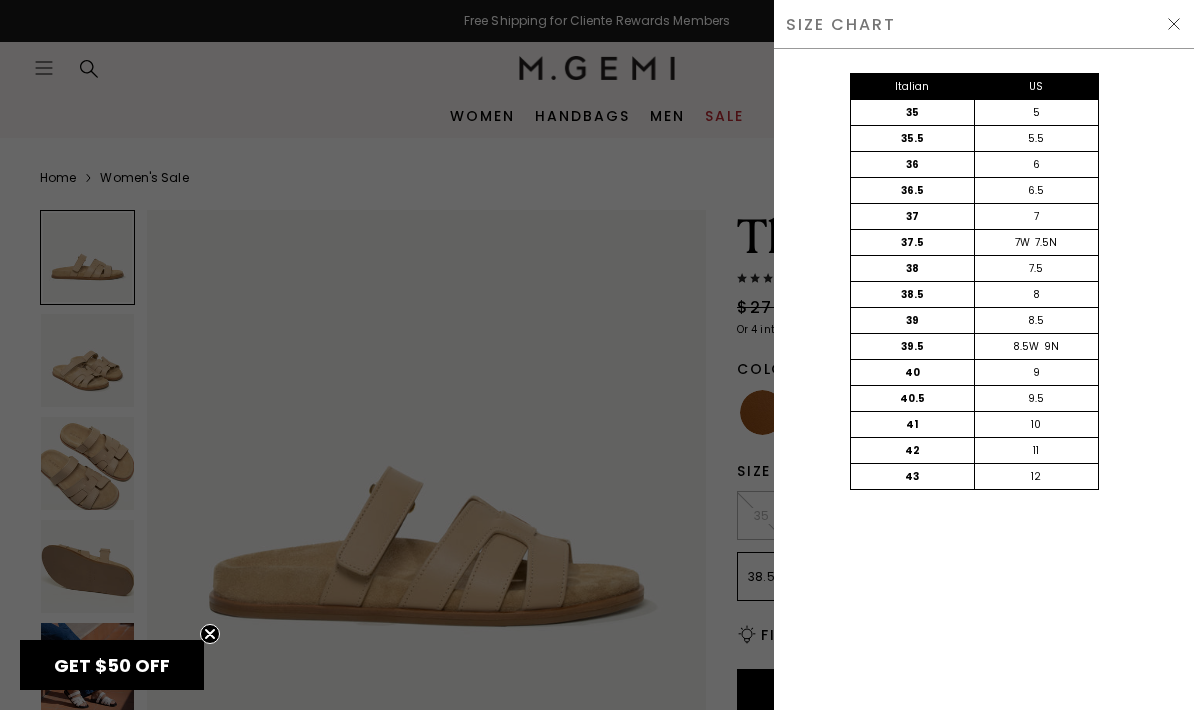 click at bounding box center (1174, 24) 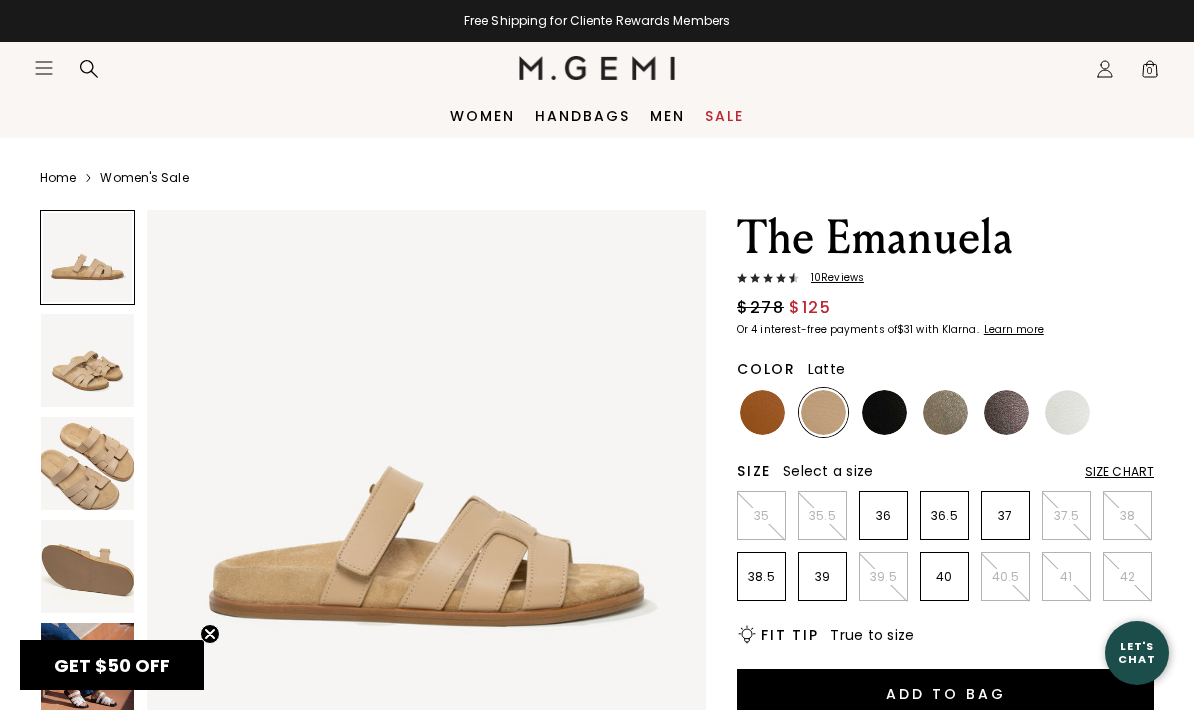 scroll, scrollTop: 22, scrollLeft: 0, axis: vertical 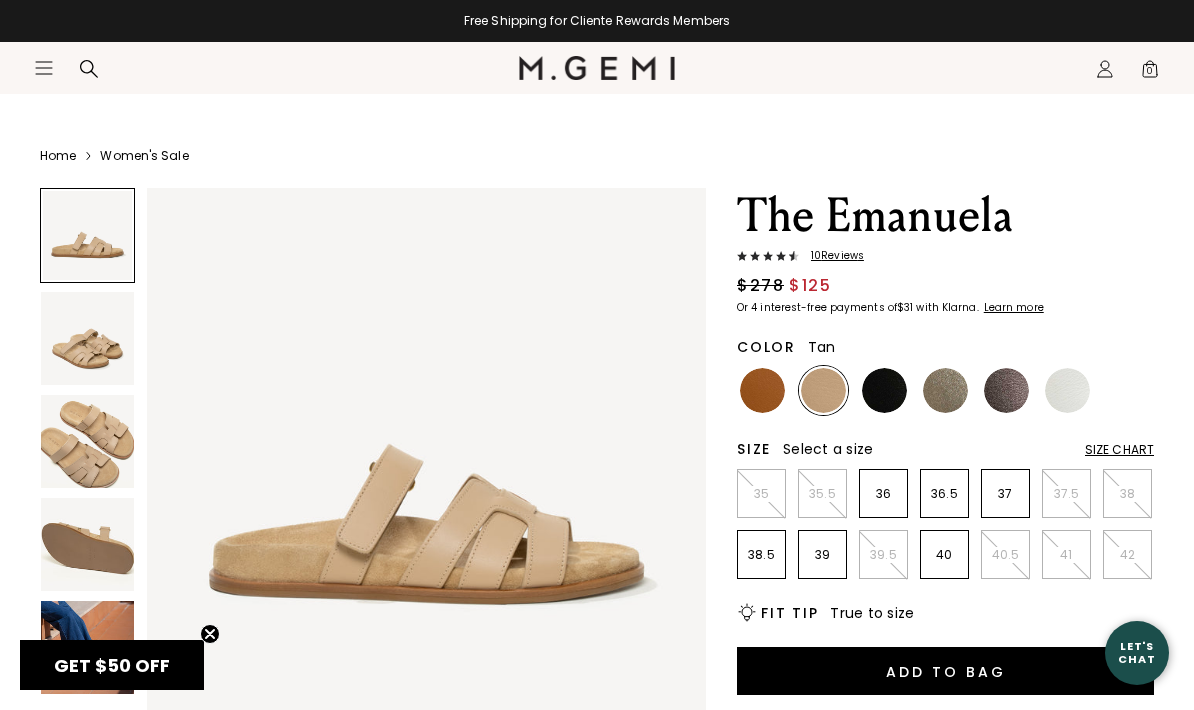 click at bounding box center [762, 390] 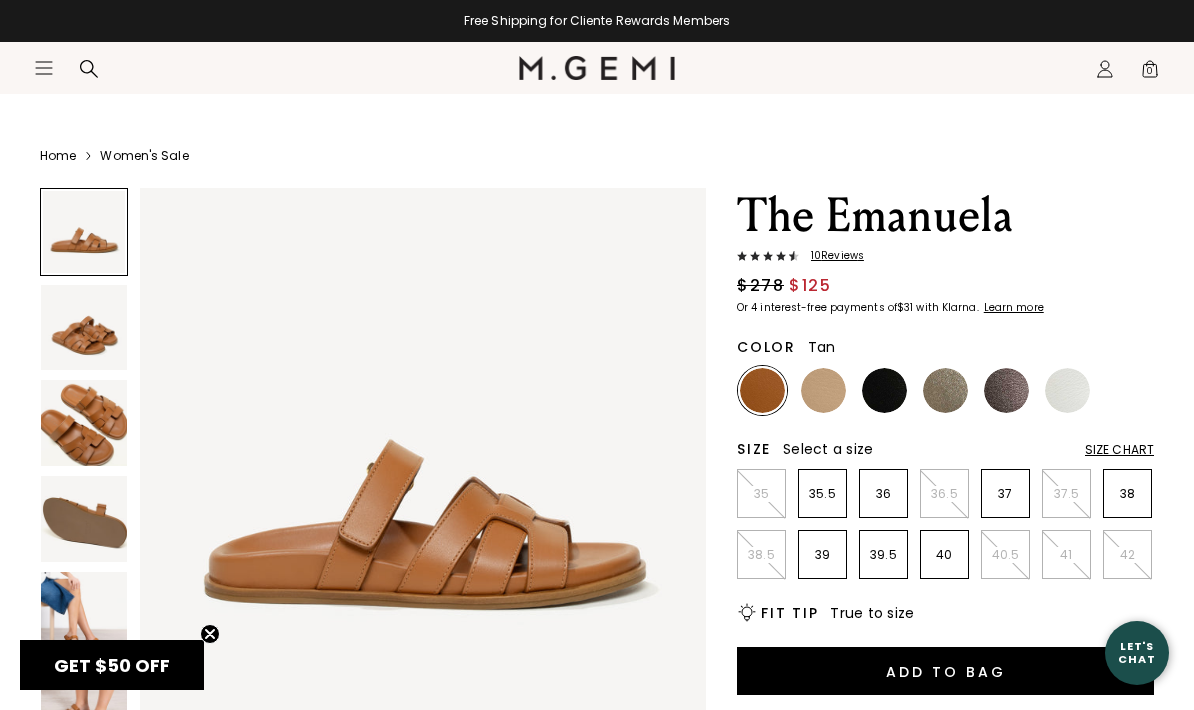 scroll, scrollTop: 0, scrollLeft: 0, axis: both 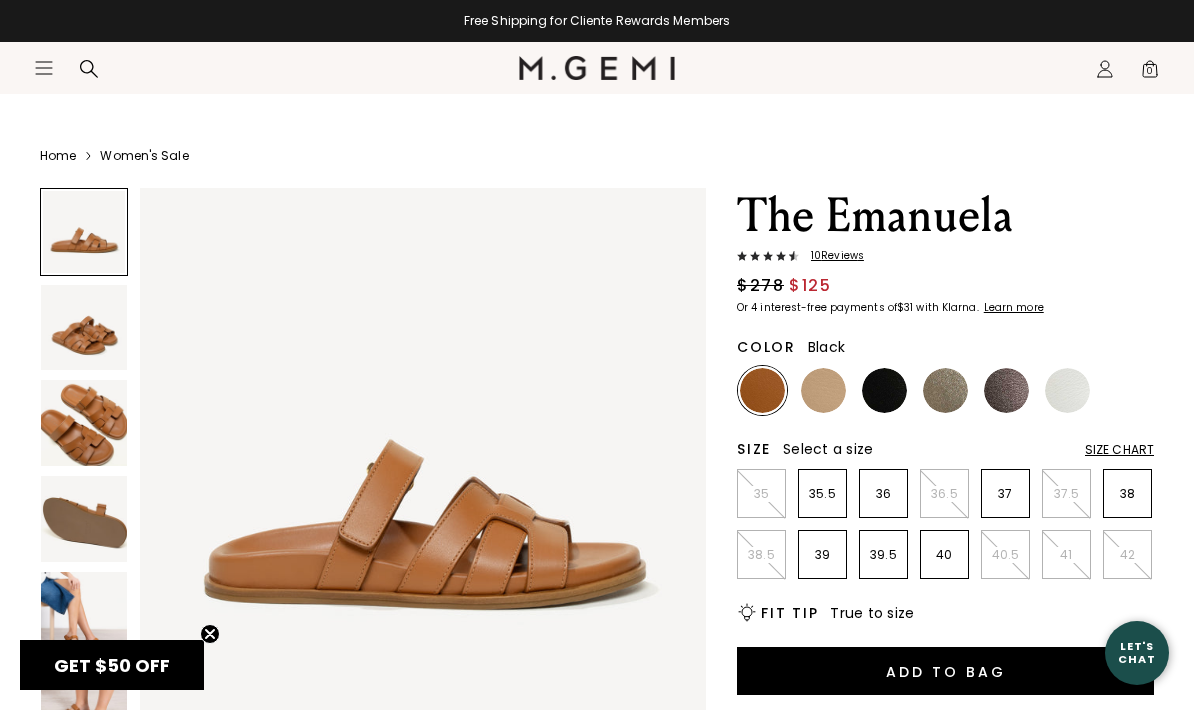 click at bounding box center (884, 390) 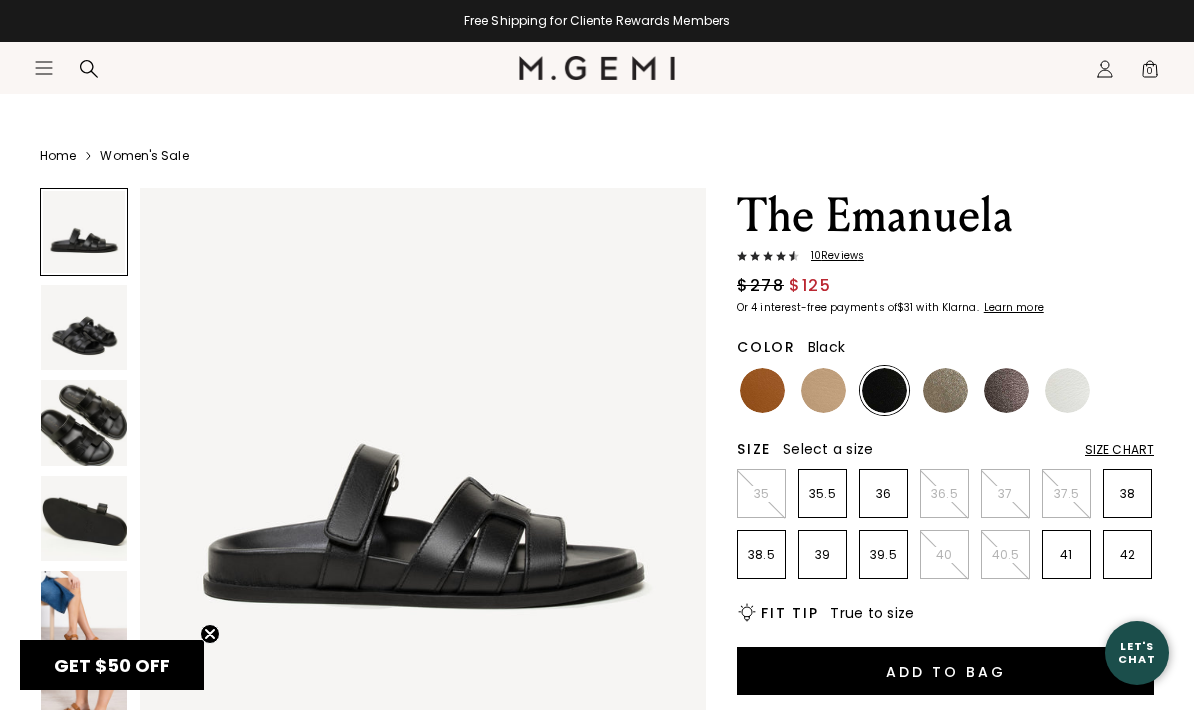 scroll, scrollTop: 0, scrollLeft: 0, axis: both 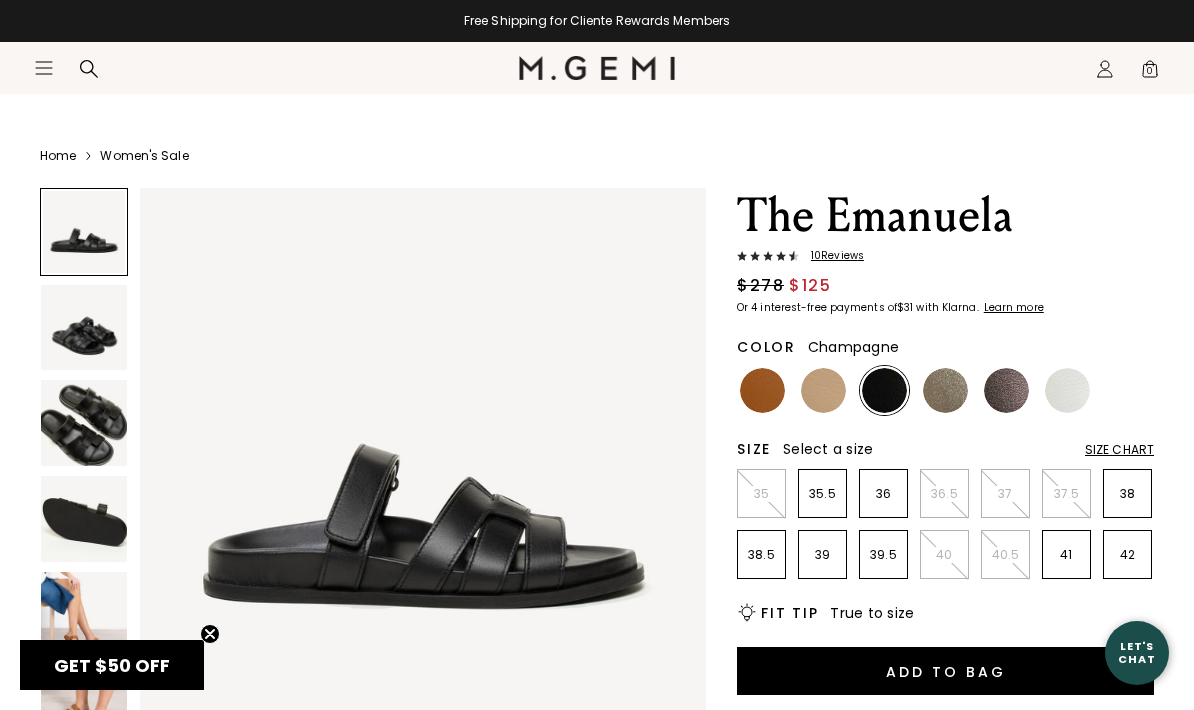 click at bounding box center (945, 390) 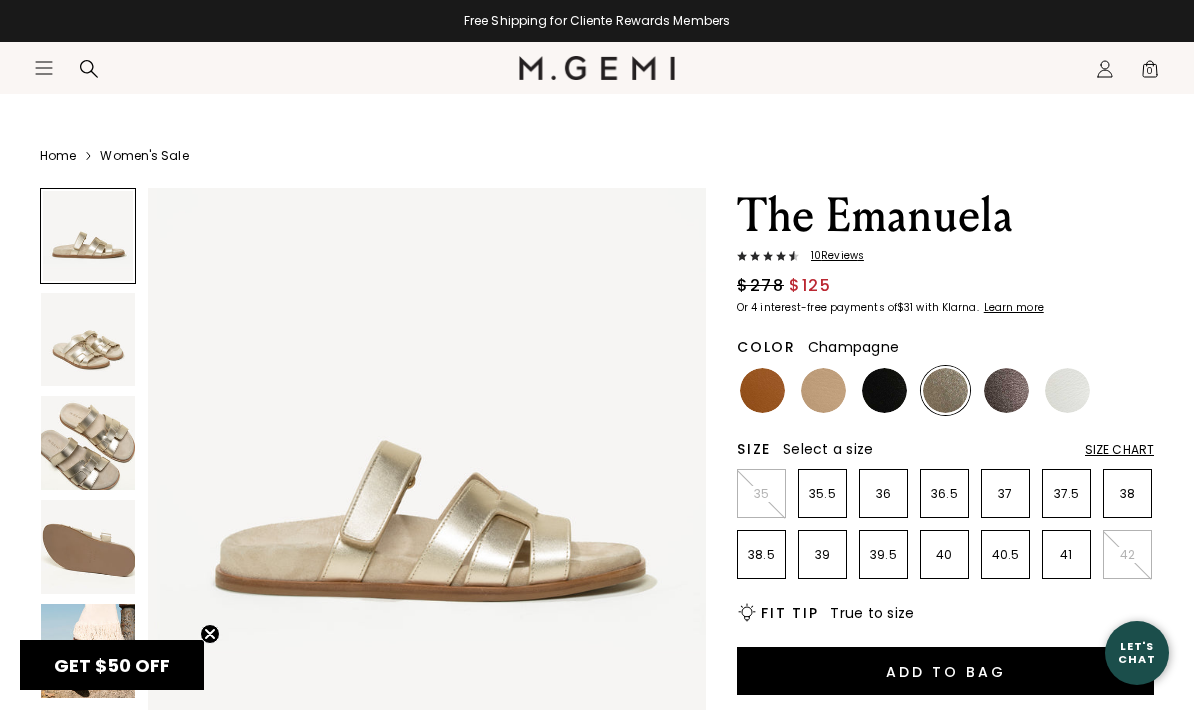 scroll, scrollTop: 0, scrollLeft: 0, axis: both 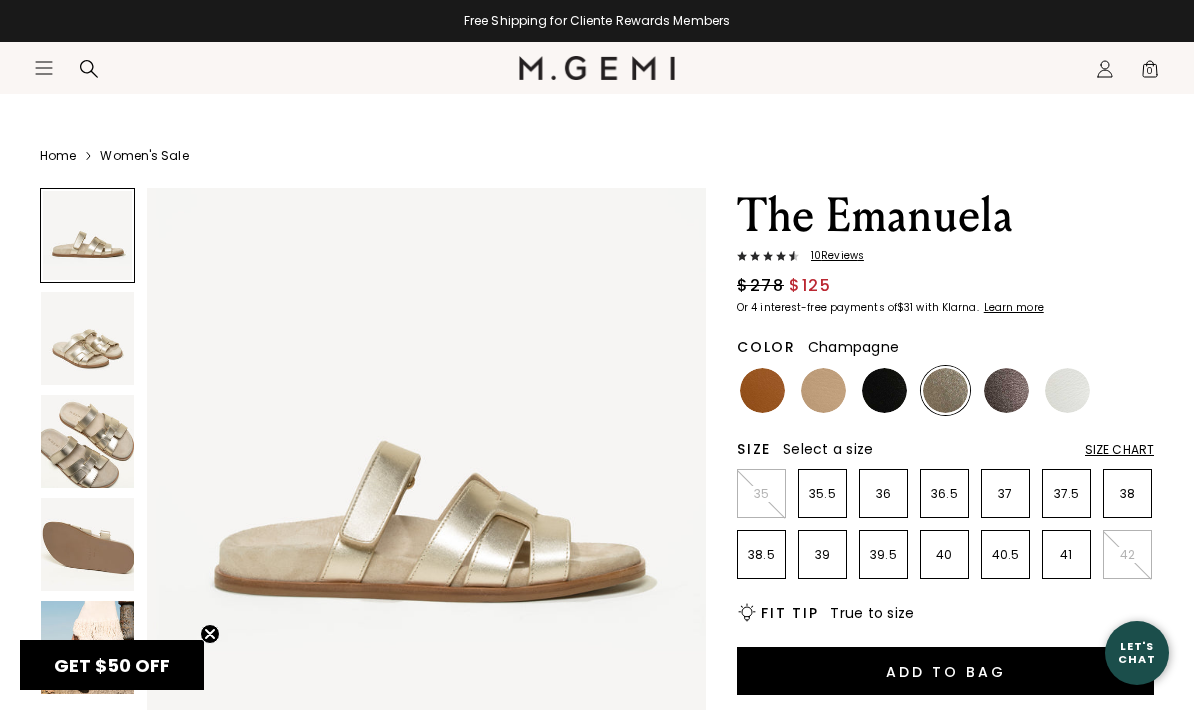 click at bounding box center (1006, 390) 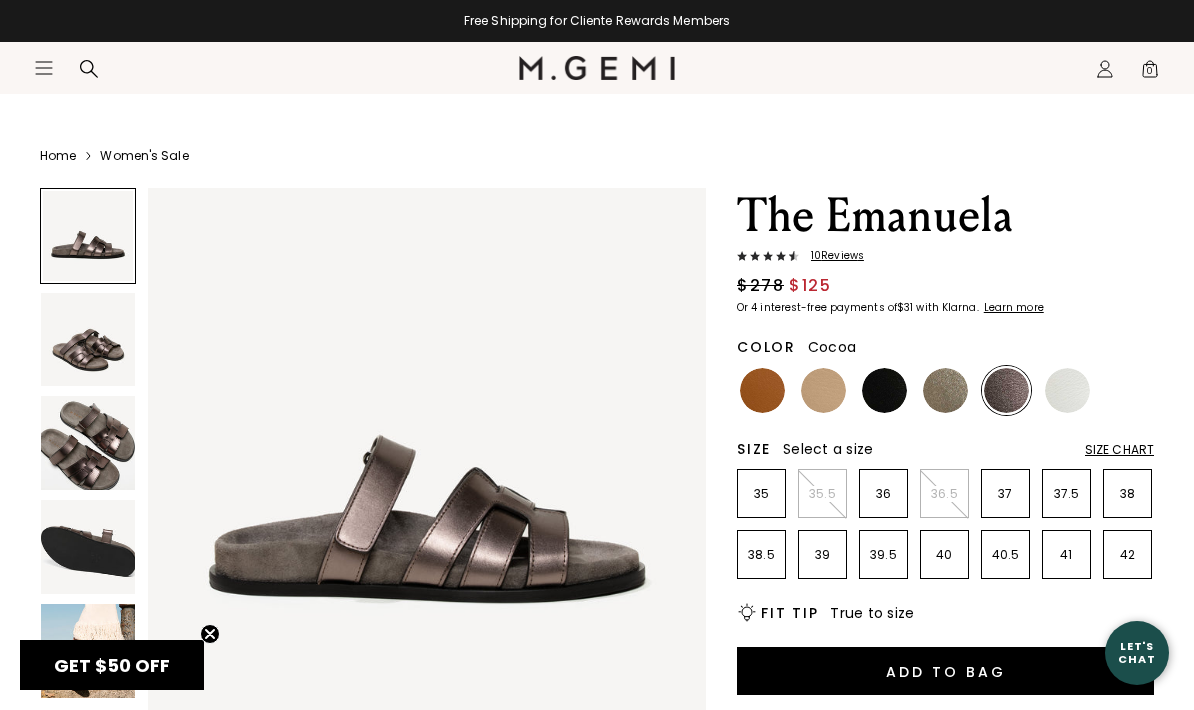 scroll, scrollTop: 0, scrollLeft: 0, axis: both 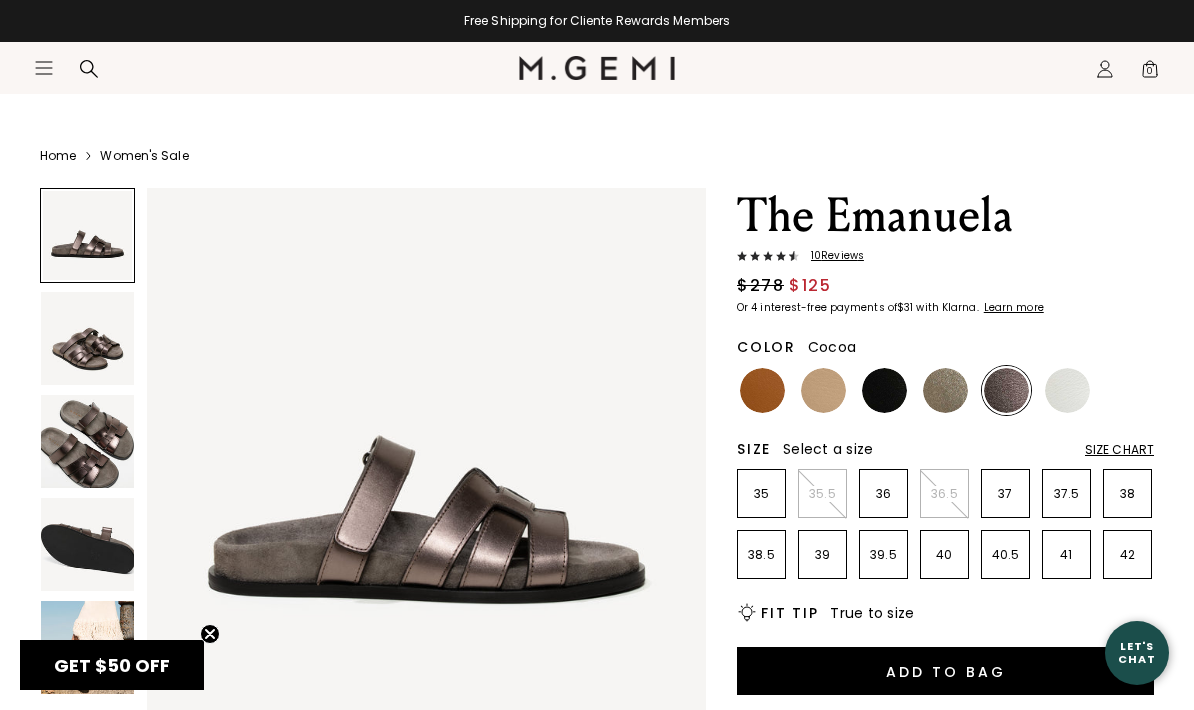 click on "Close dialog Still Looking? Unlock $50 Off
Enjoy a gift from us on your first full-price purchase. We guarantee it won’t be your last.
CLAIM YOUR GIFT Submit" at bounding box center (597, 355) 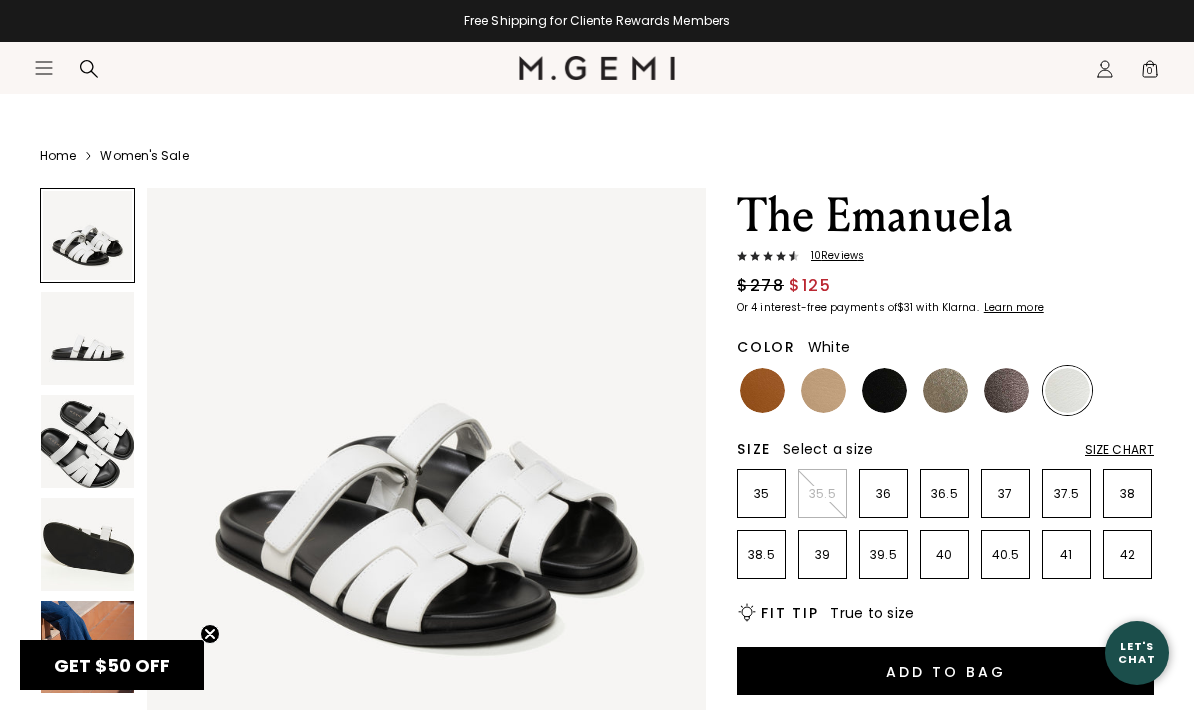 scroll, scrollTop: 0, scrollLeft: 0, axis: both 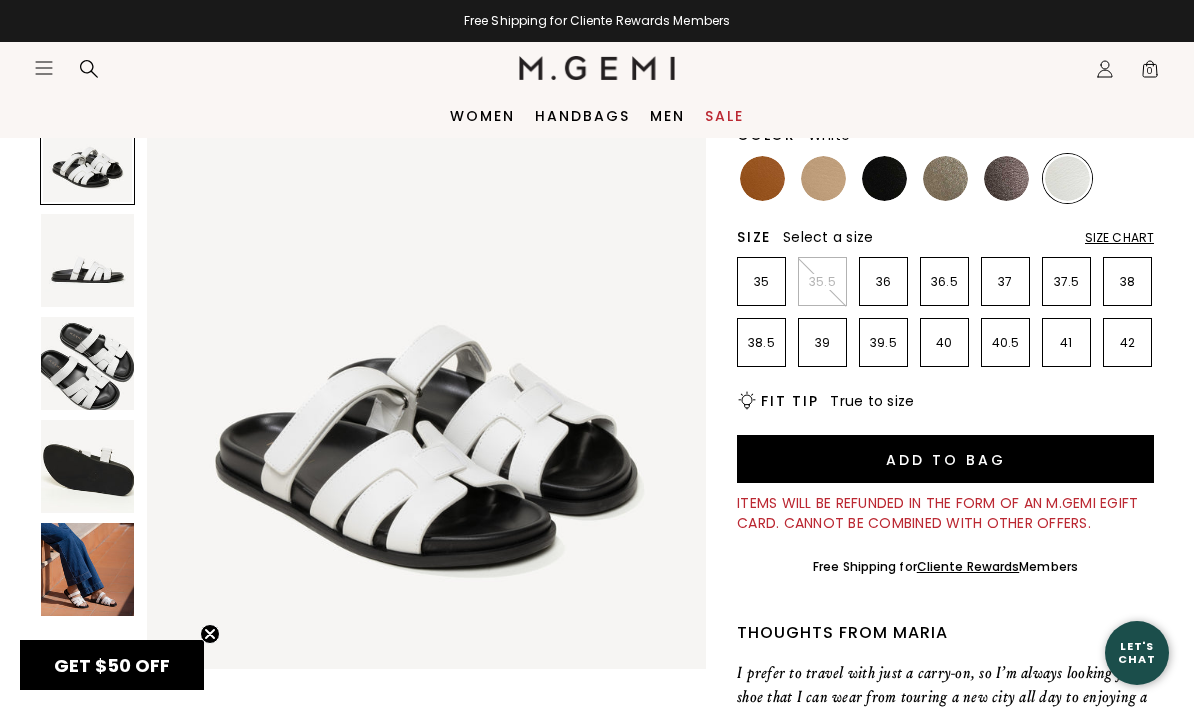 click at bounding box center (87, 569) 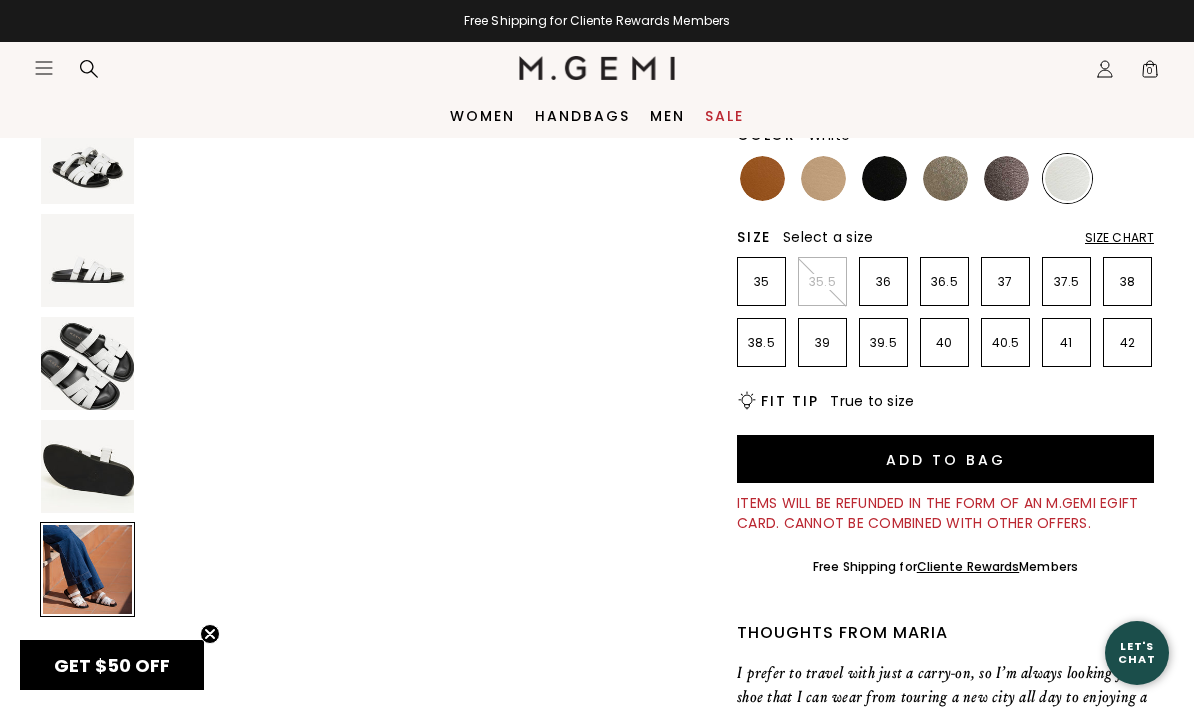scroll, scrollTop: 2316, scrollLeft: 0, axis: vertical 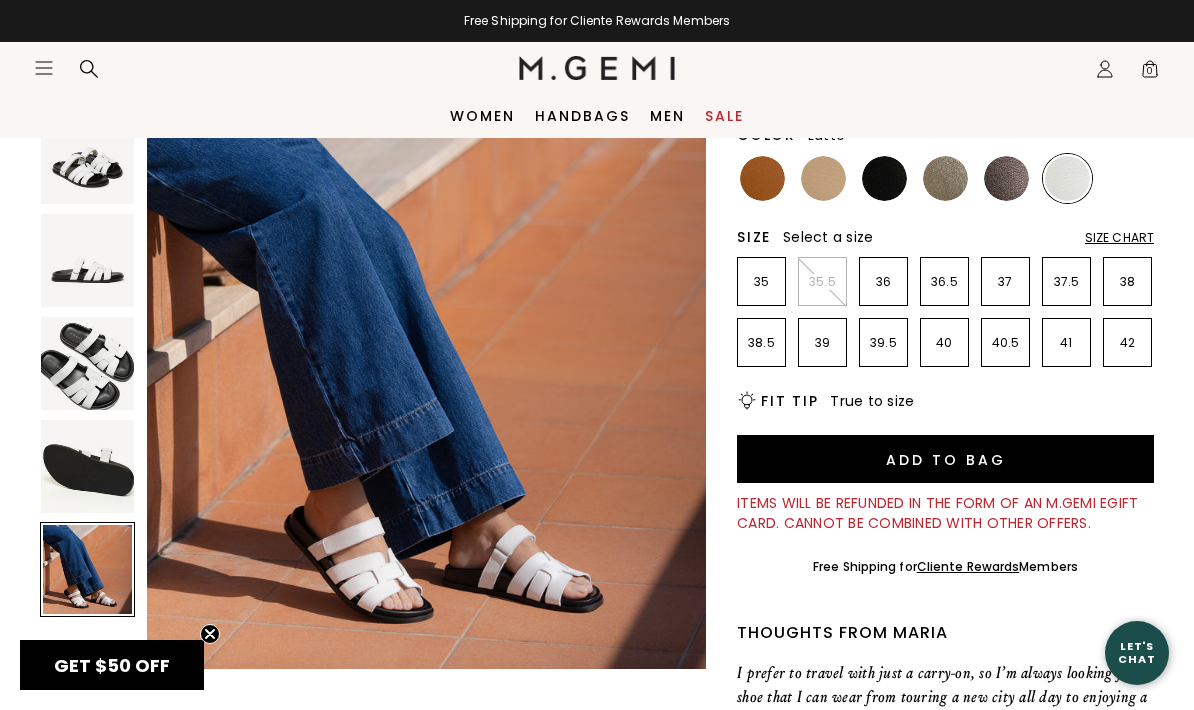 click at bounding box center (823, 178) 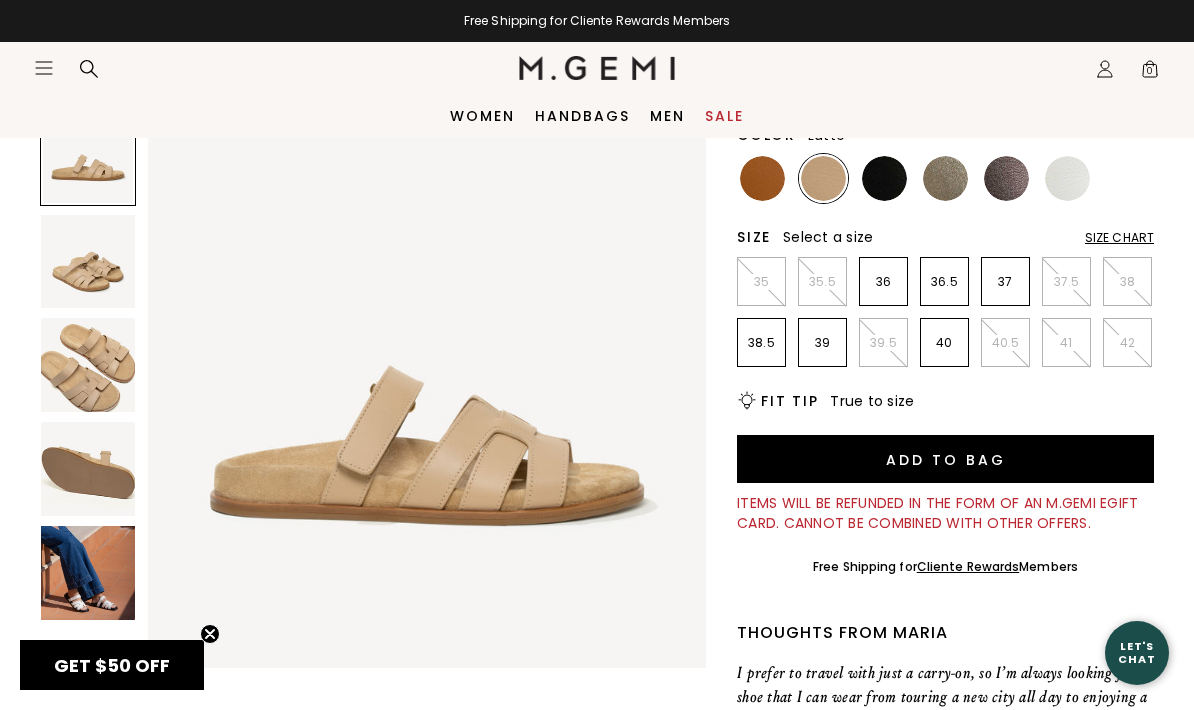 scroll, scrollTop: 0, scrollLeft: 0, axis: both 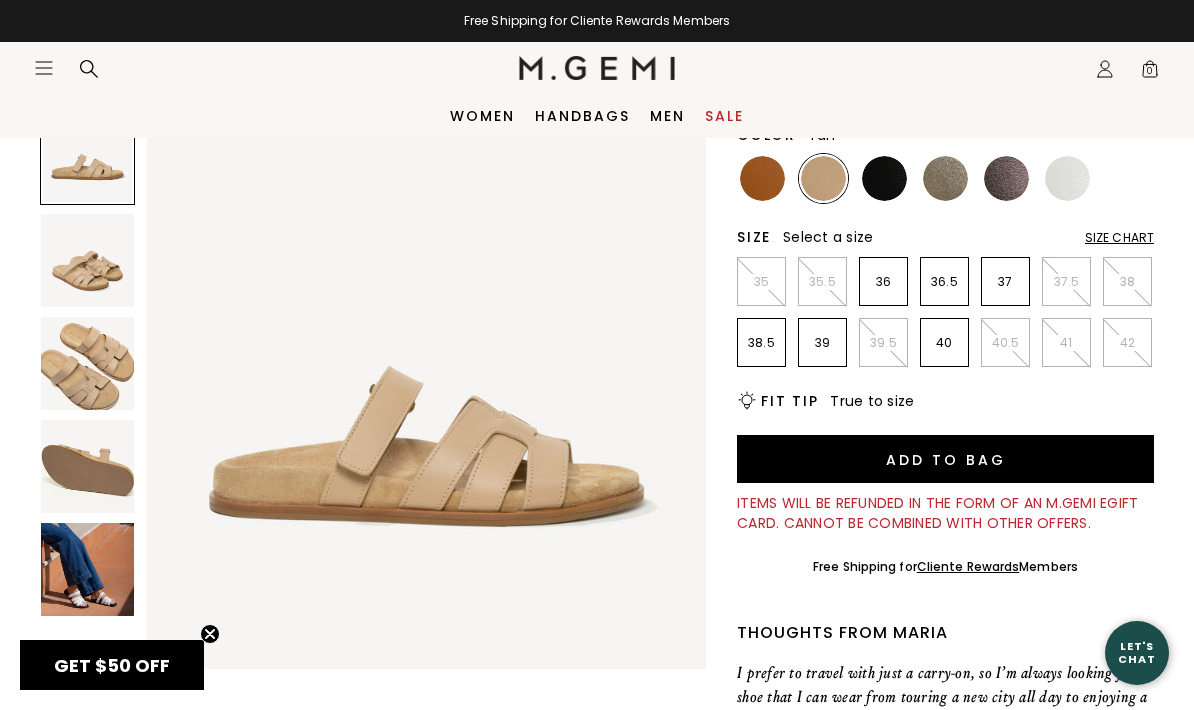 click at bounding box center (762, 178) 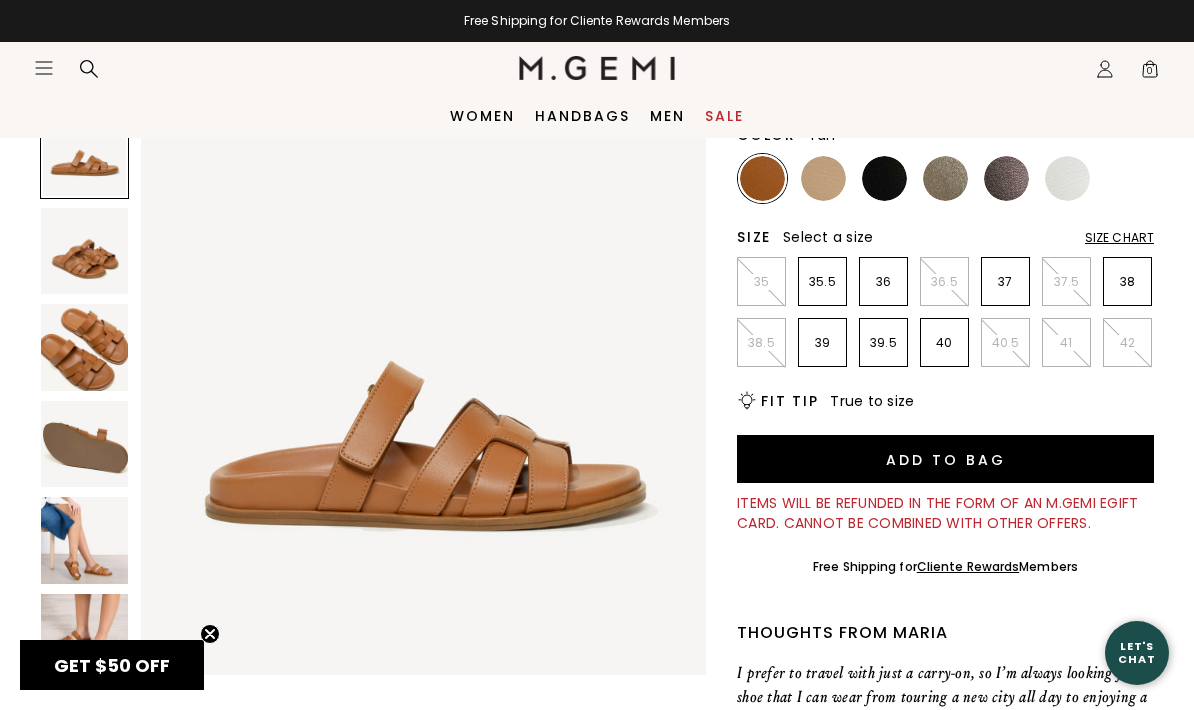 scroll, scrollTop: 0, scrollLeft: 0, axis: both 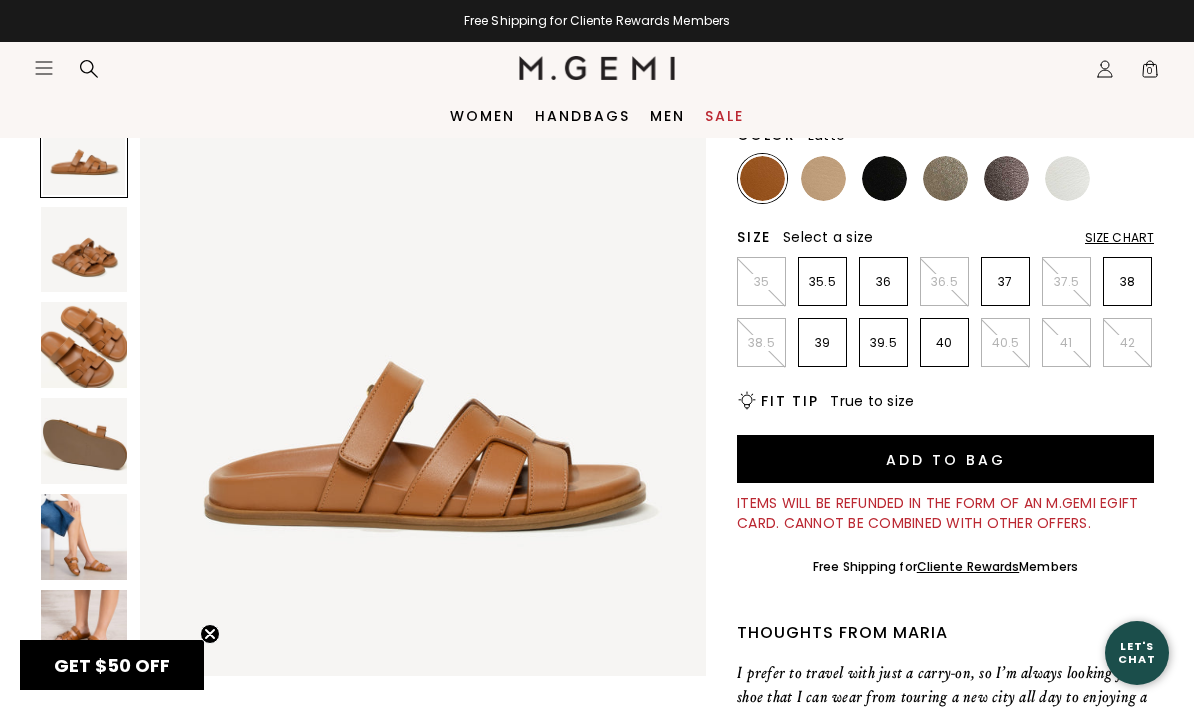 click at bounding box center (823, 178) 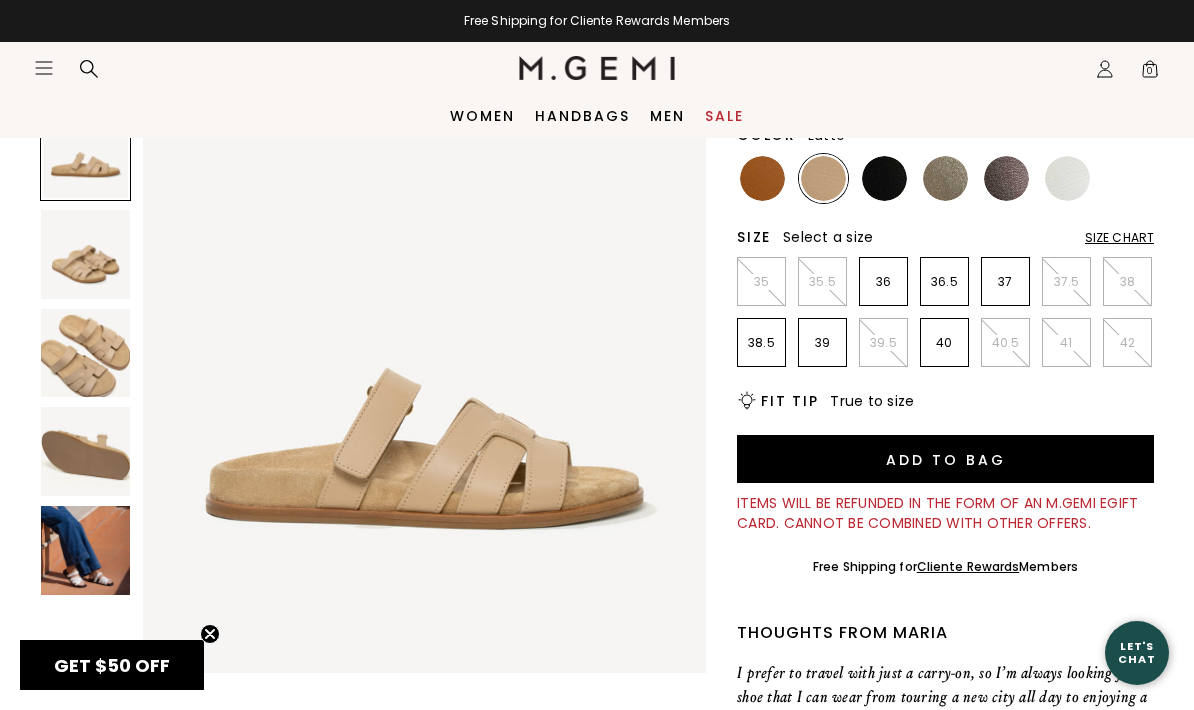 scroll, scrollTop: 0, scrollLeft: 0, axis: both 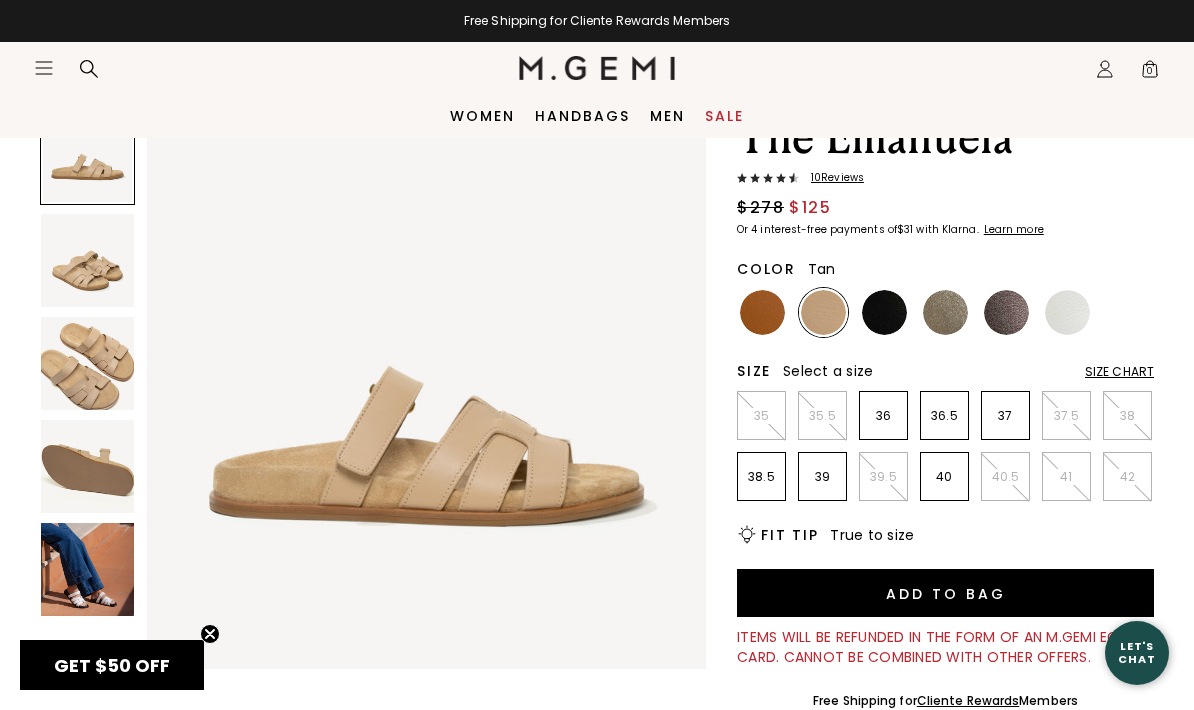 click at bounding box center (762, 312) 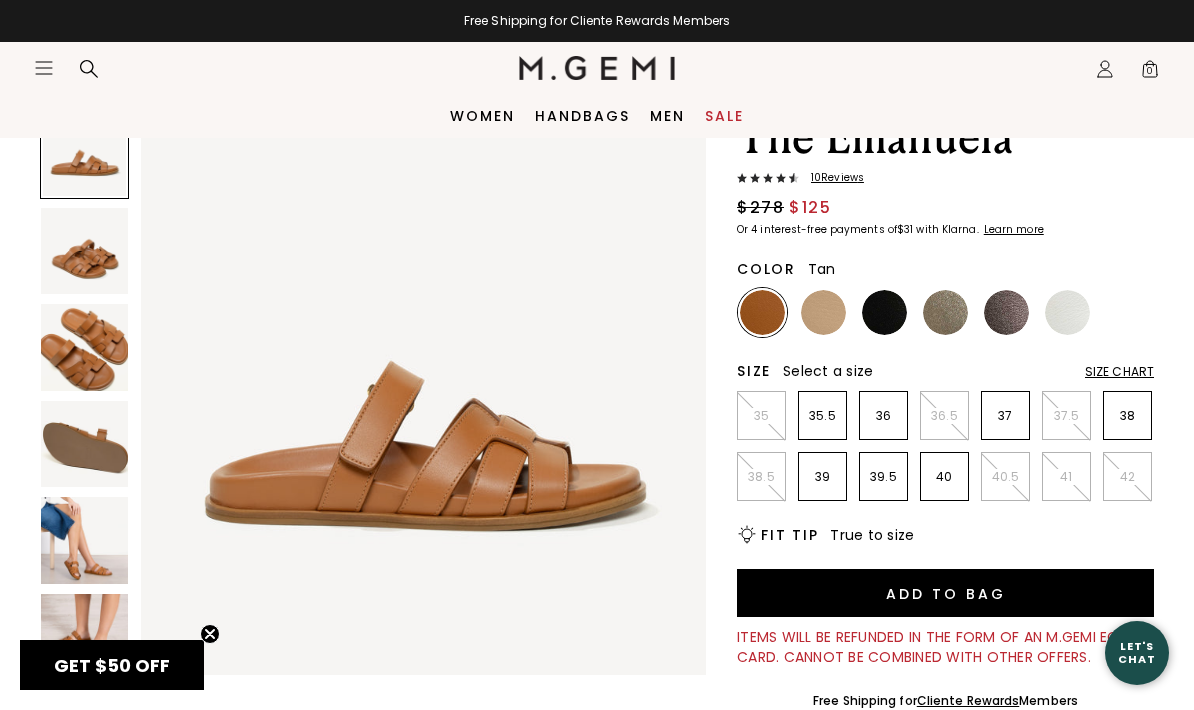 scroll, scrollTop: 0, scrollLeft: 0, axis: both 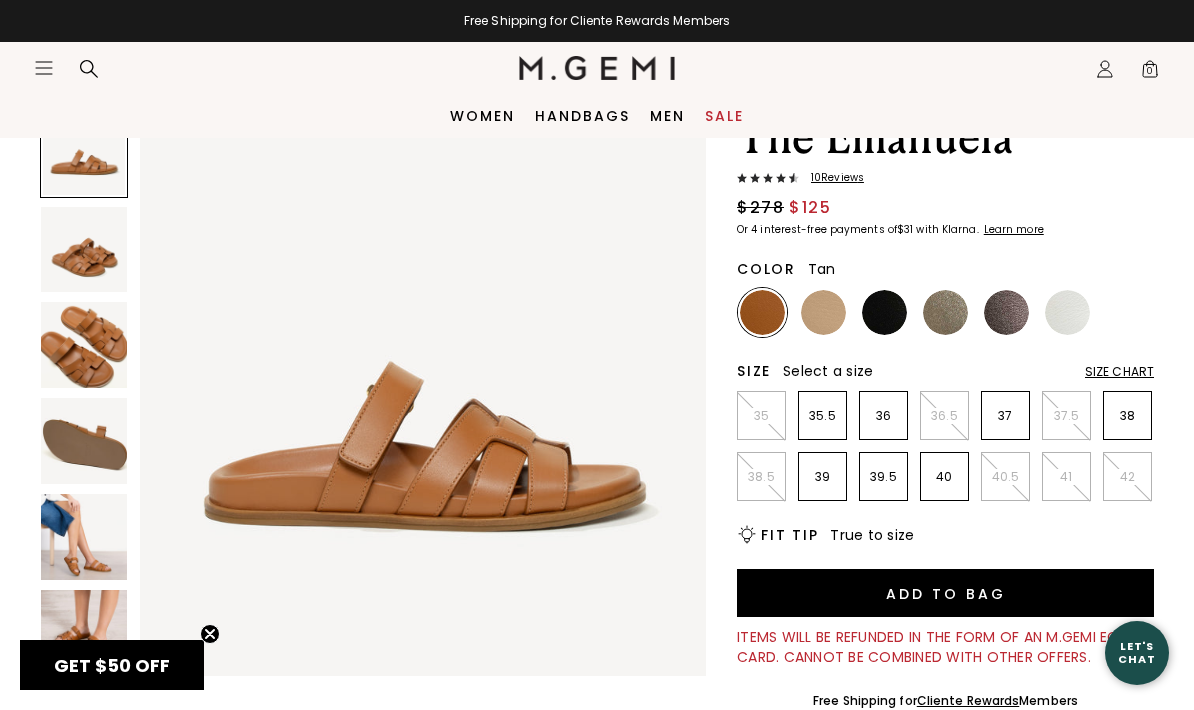 click on "40" at bounding box center (944, 477) 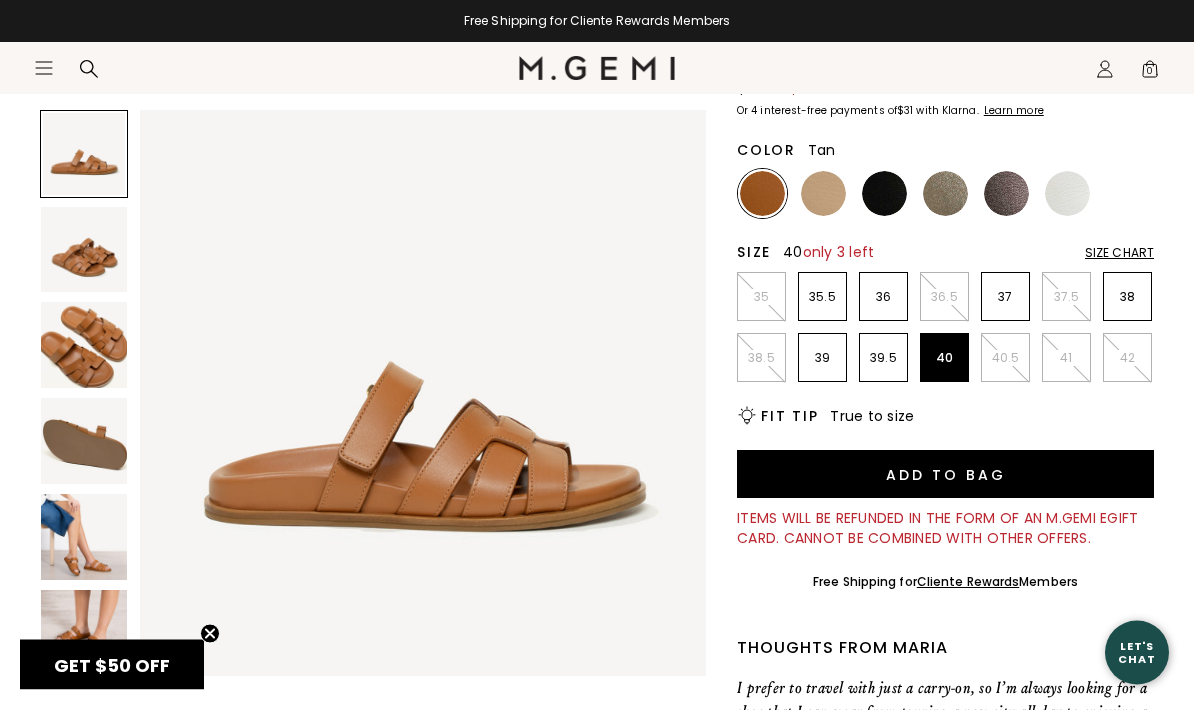 scroll, scrollTop: 222, scrollLeft: 0, axis: vertical 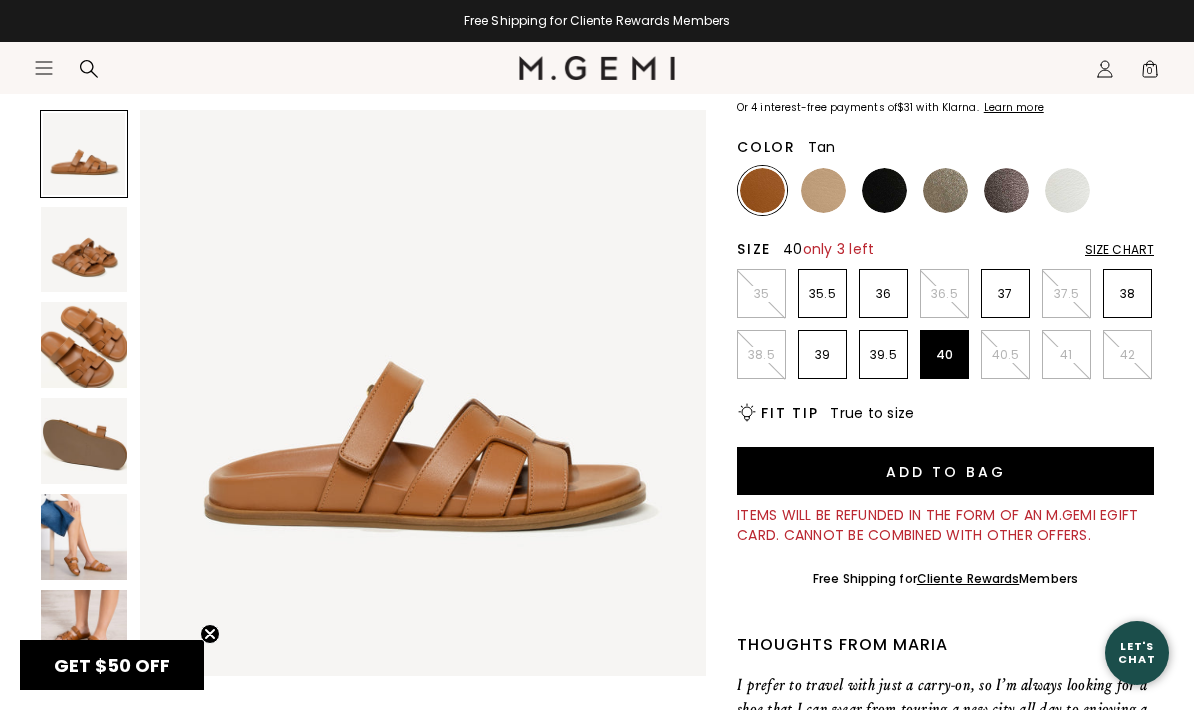click on "Fit Tip" at bounding box center (789, 413) 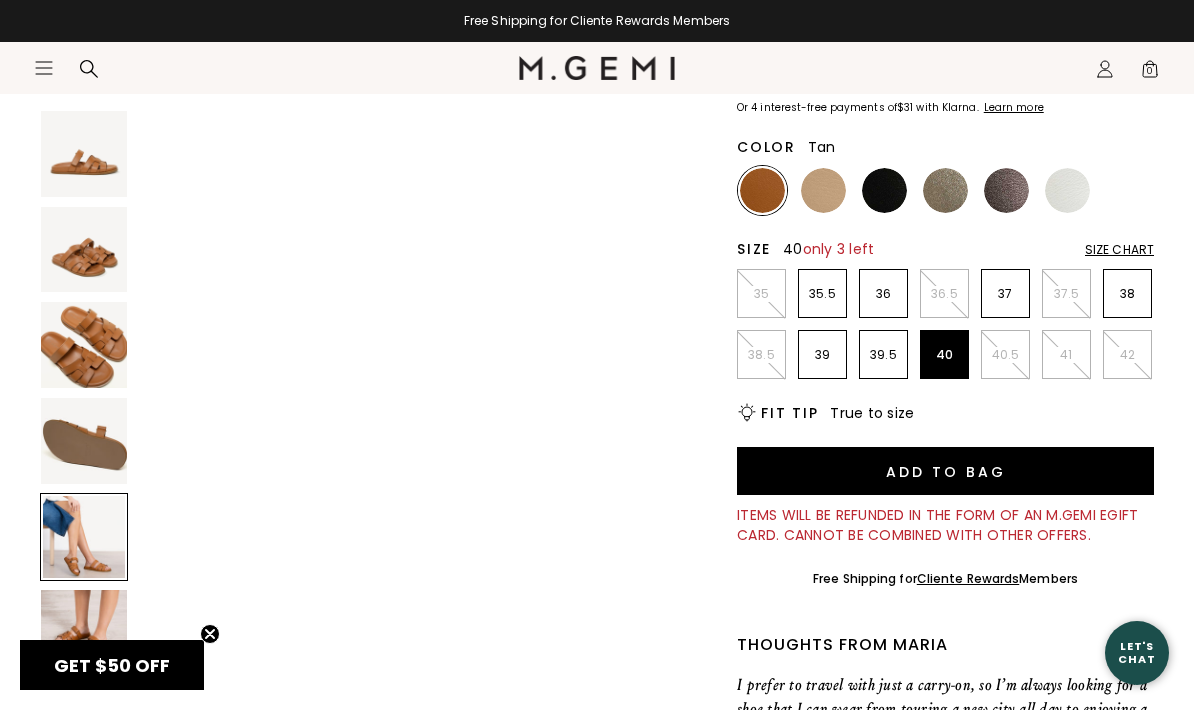 scroll, scrollTop: 2345, scrollLeft: 0, axis: vertical 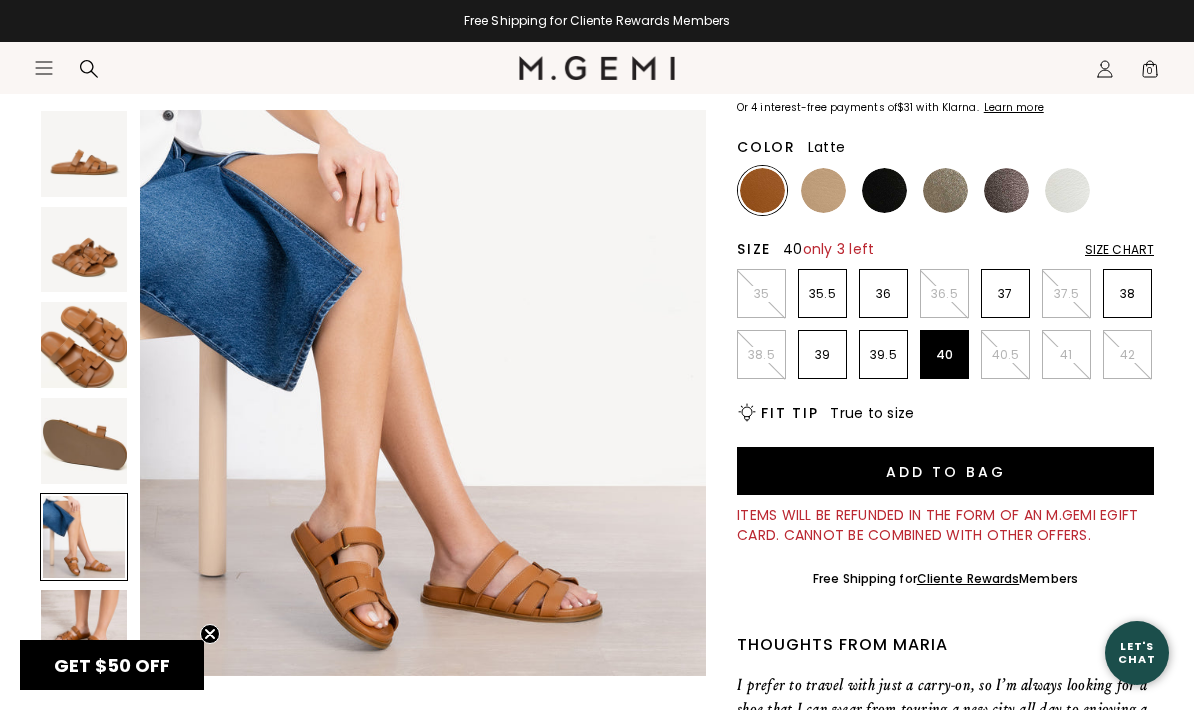 click at bounding box center [823, 190] 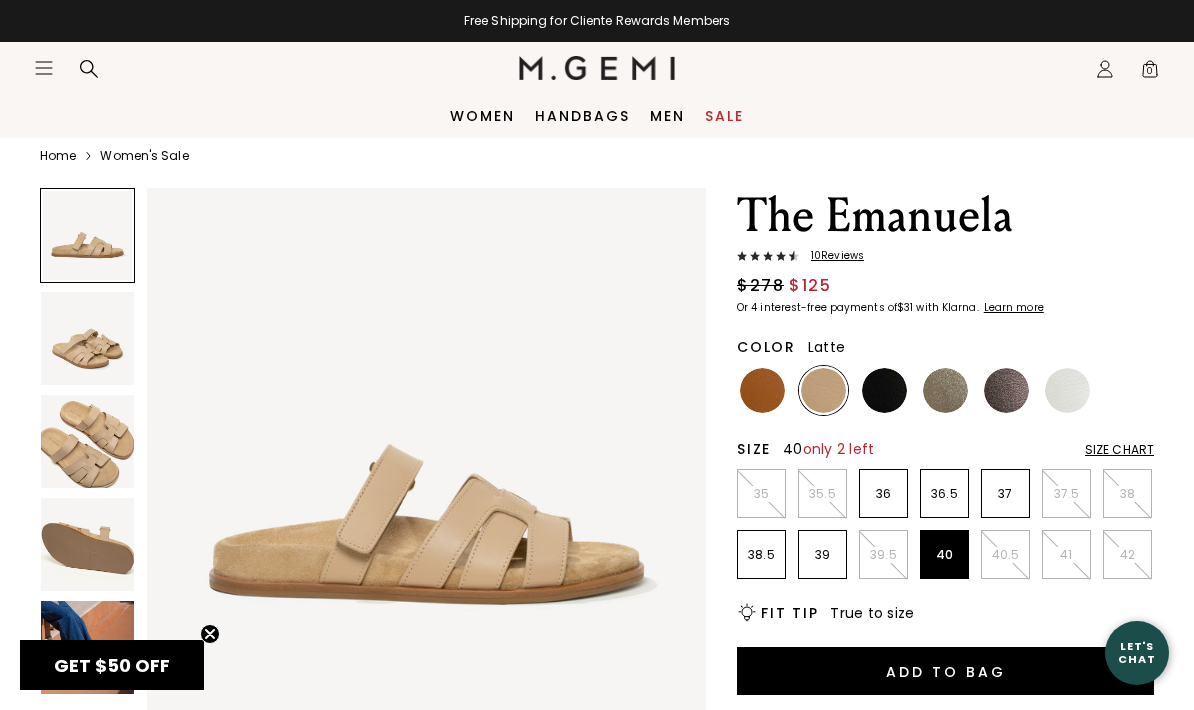 scroll, scrollTop: 0, scrollLeft: 0, axis: both 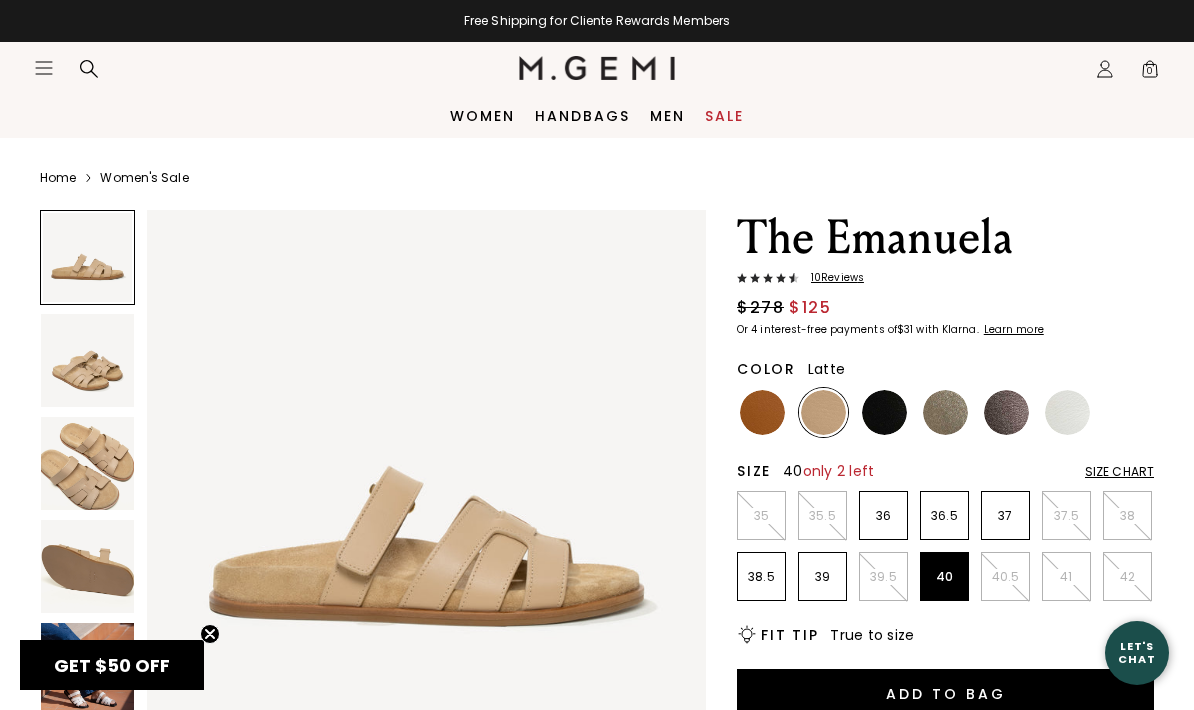 click at bounding box center [87, 463] 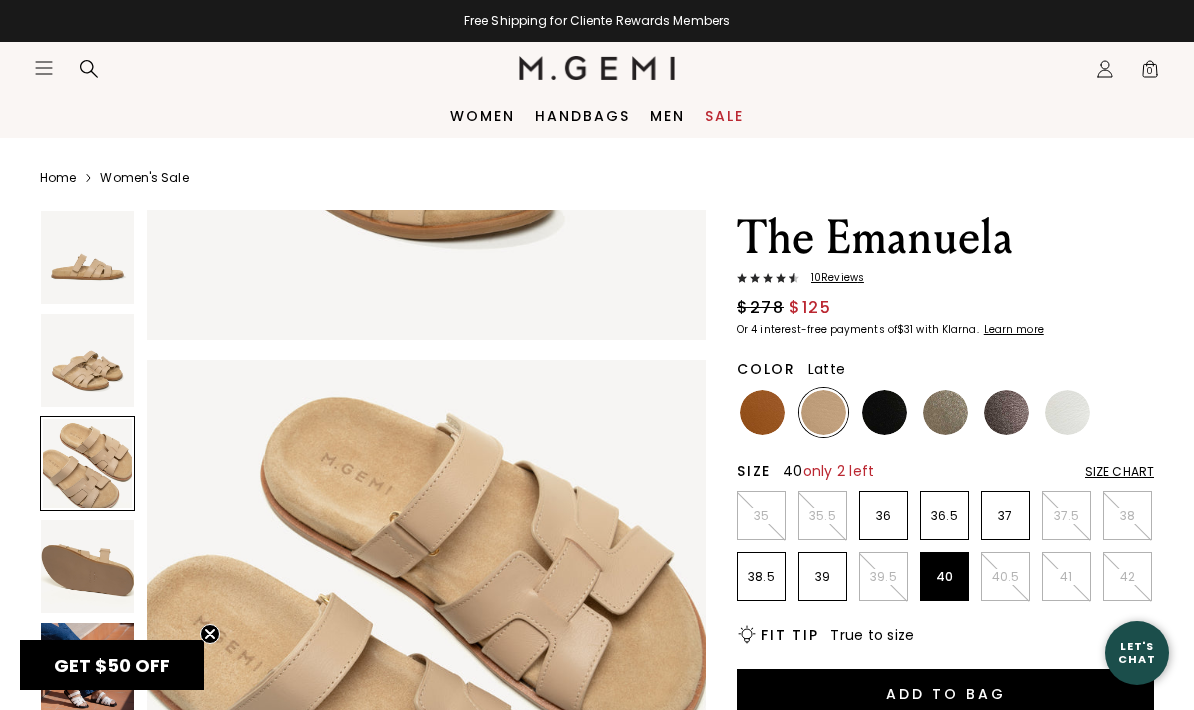 scroll, scrollTop: 1158, scrollLeft: 0, axis: vertical 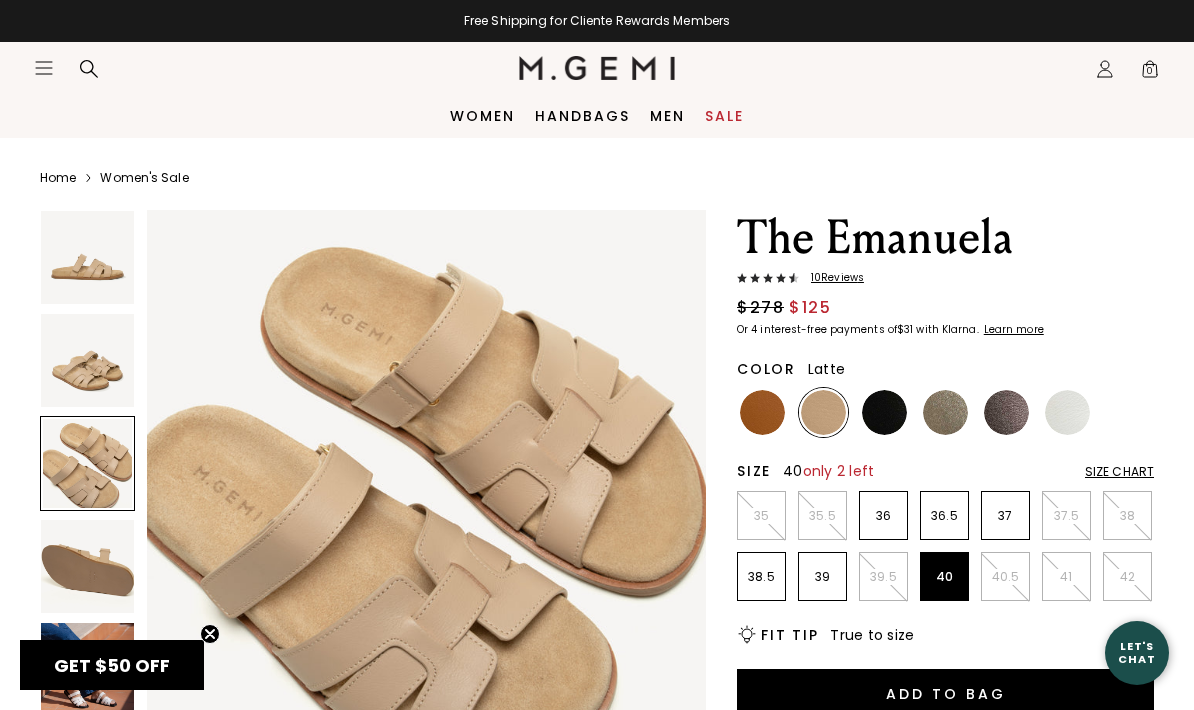 click at bounding box center [87, 360] 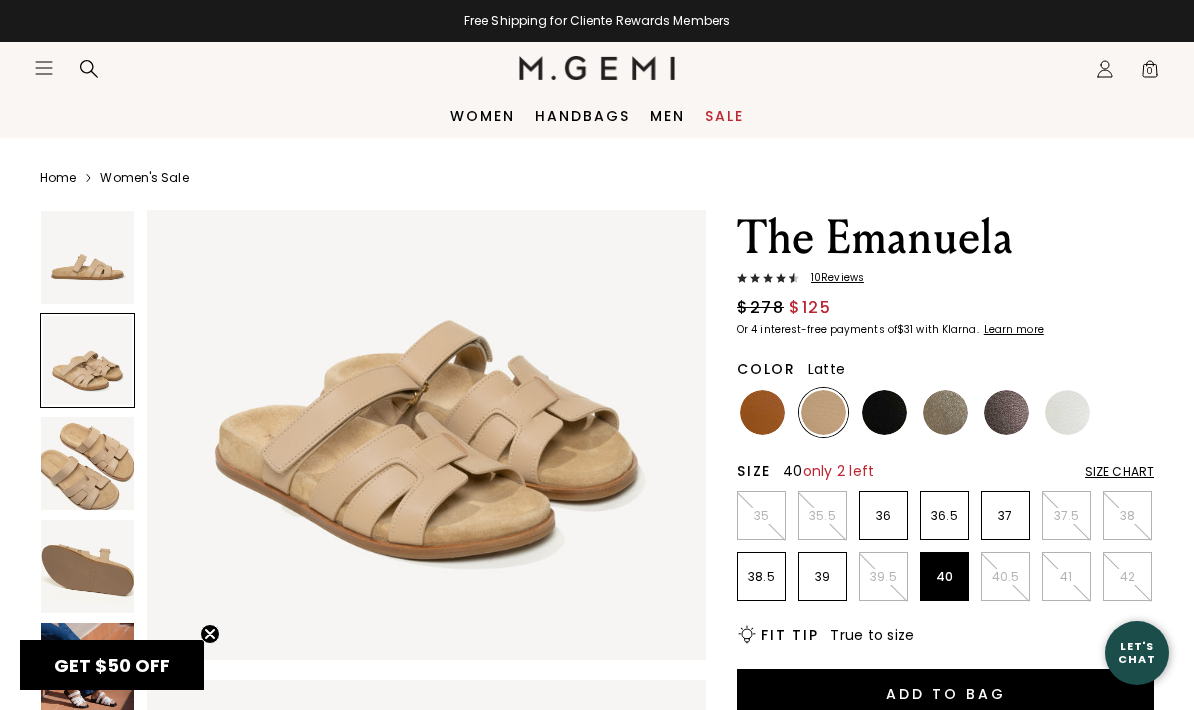 scroll, scrollTop: 579, scrollLeft: 0, axis: vertical 